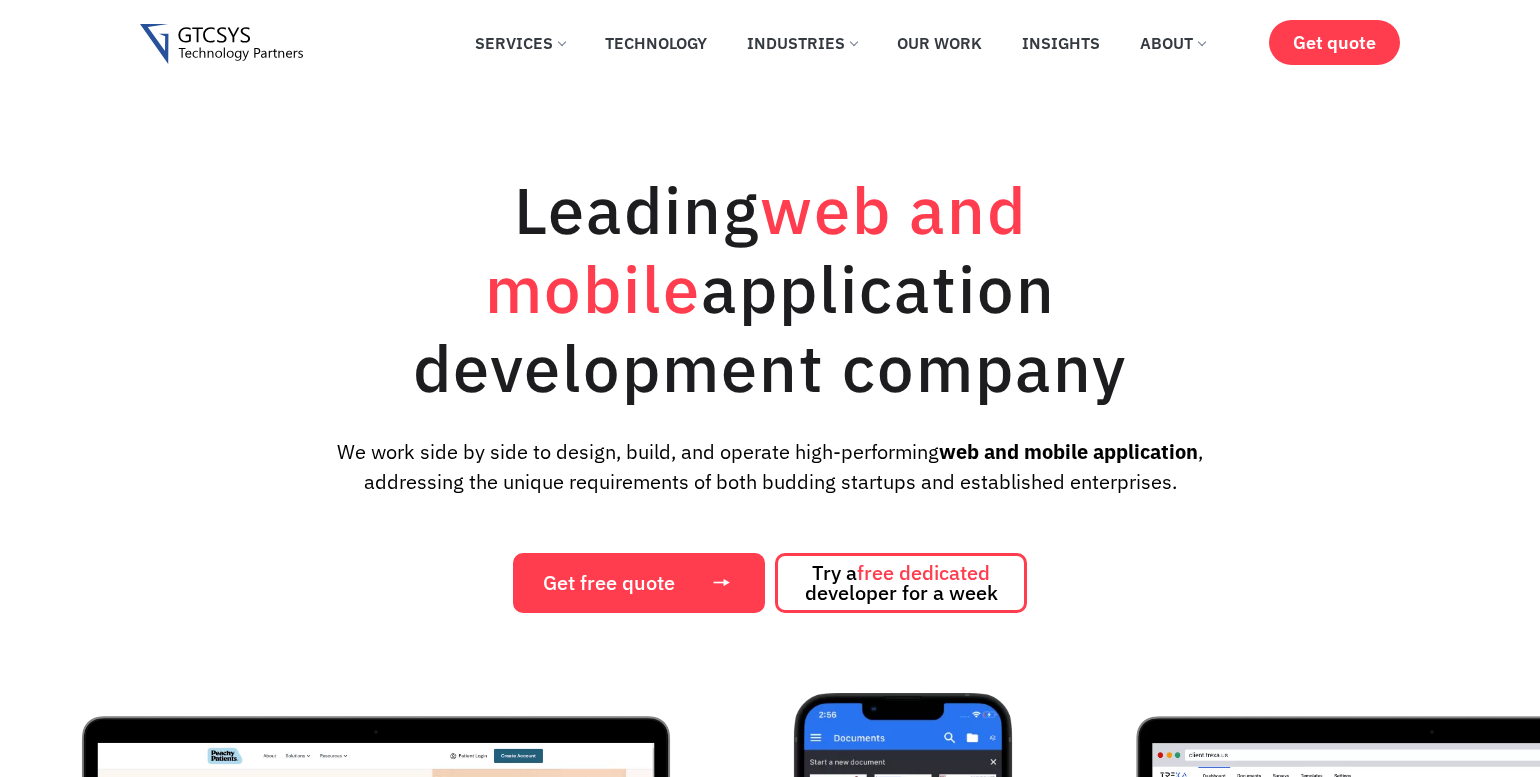 scroll, scrollTop: 0, scrollLeft: 0, axis: both 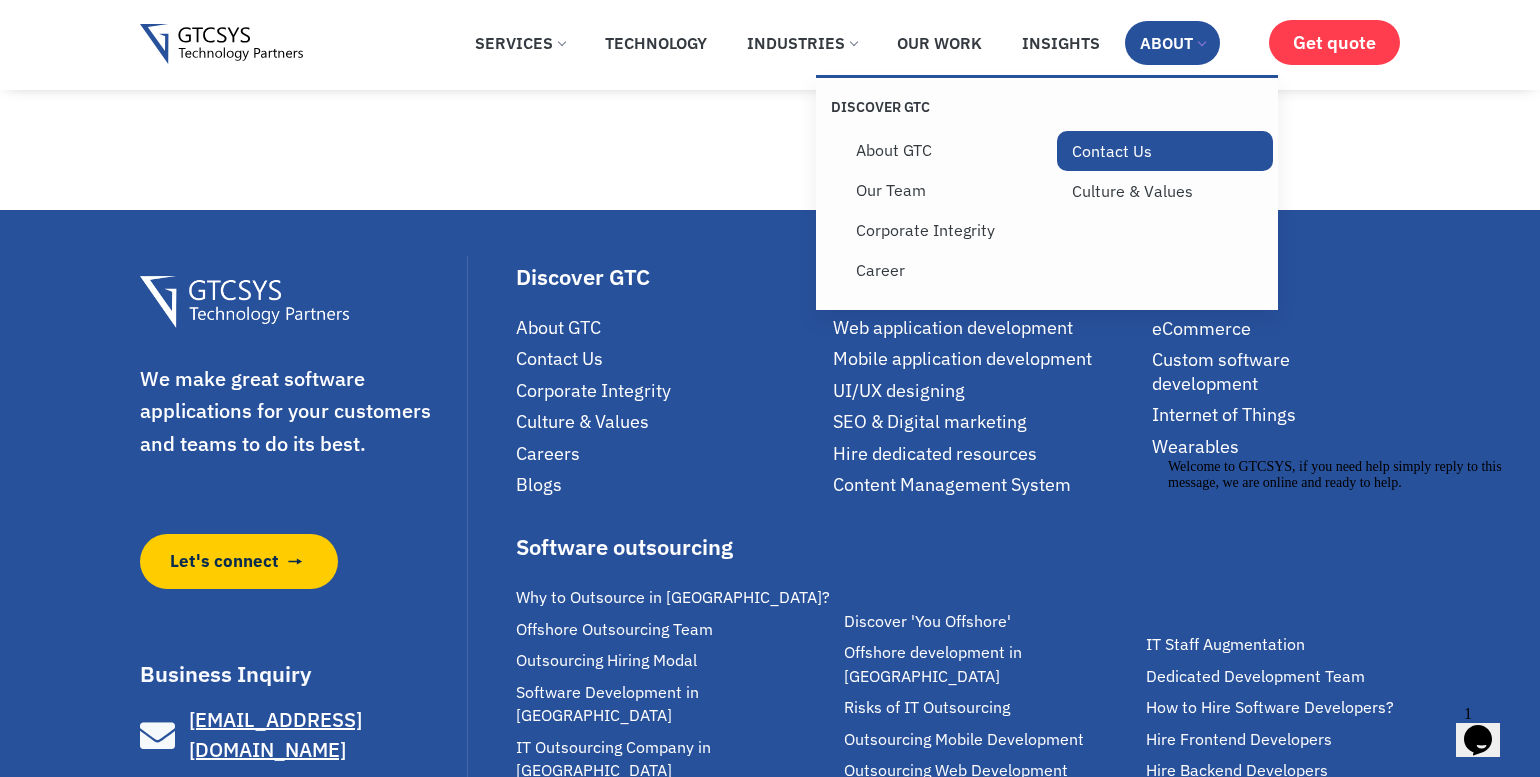 click on "Contact Us" at bounding box center [1165, 151] 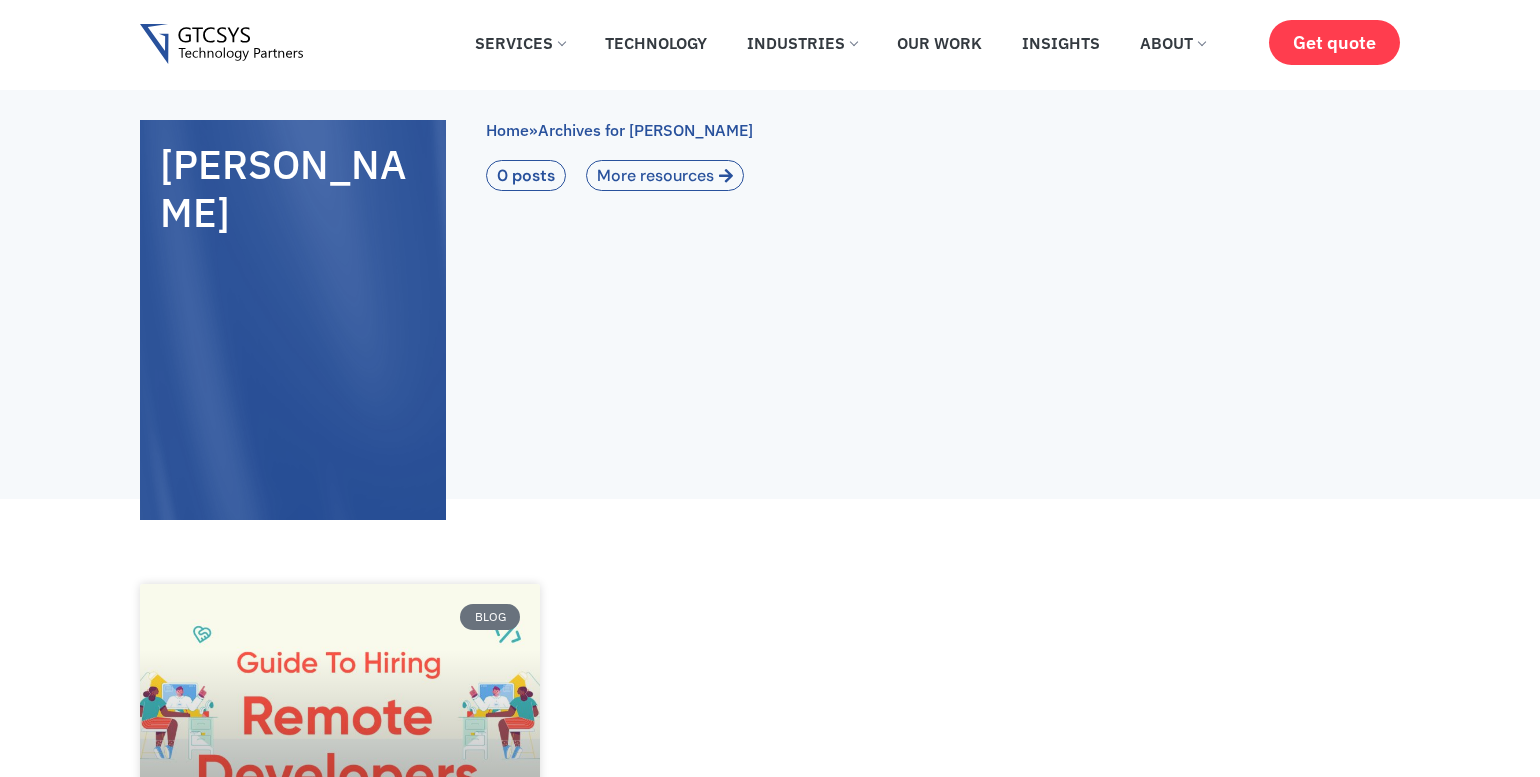 scroll, scrollTop: 0, scrollLeft: 0, axis: both 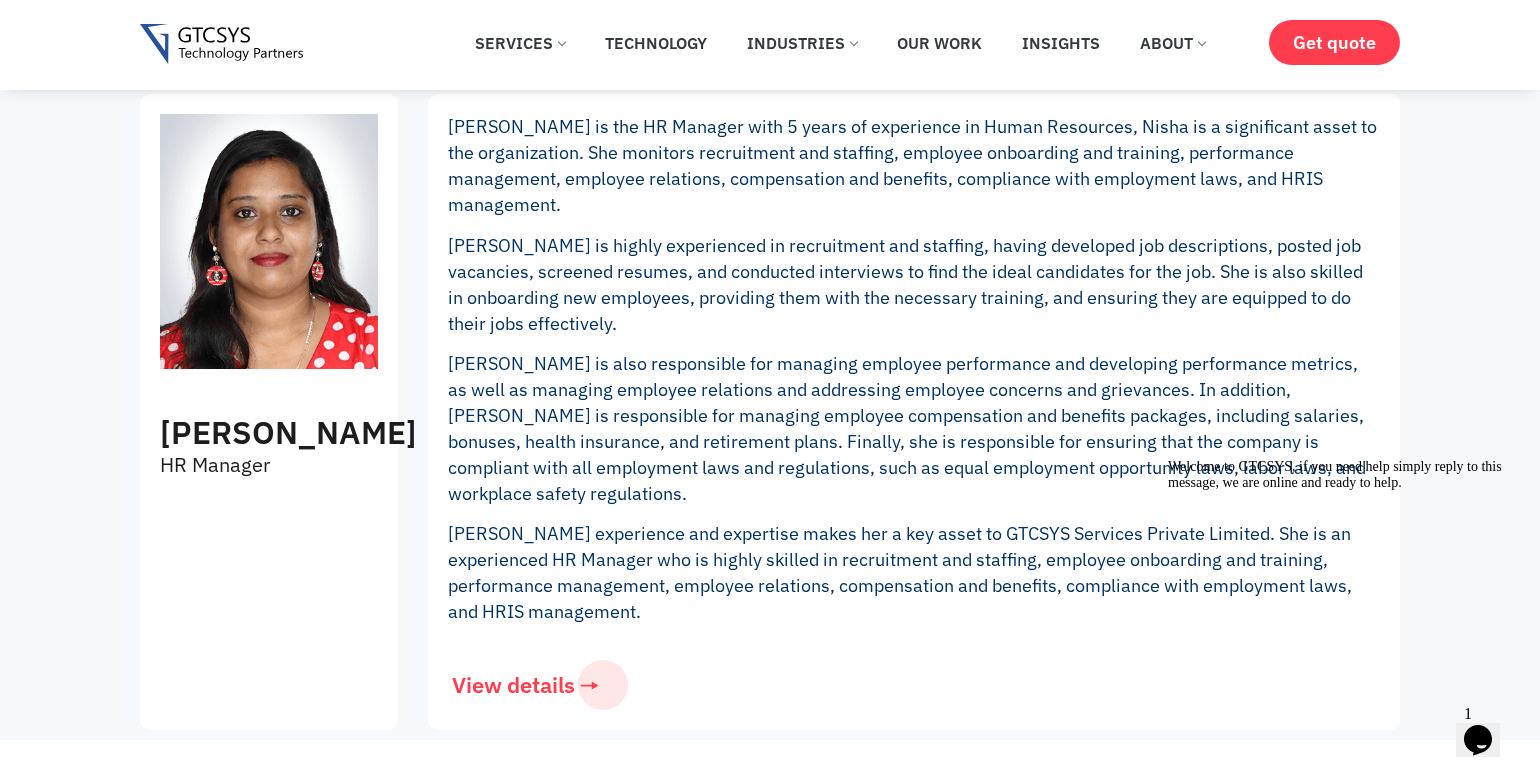 drag, startPoint x: 1539, startPoint y: 517, endPoint x: 1549, endPoint y: 575, distance: 58.855755 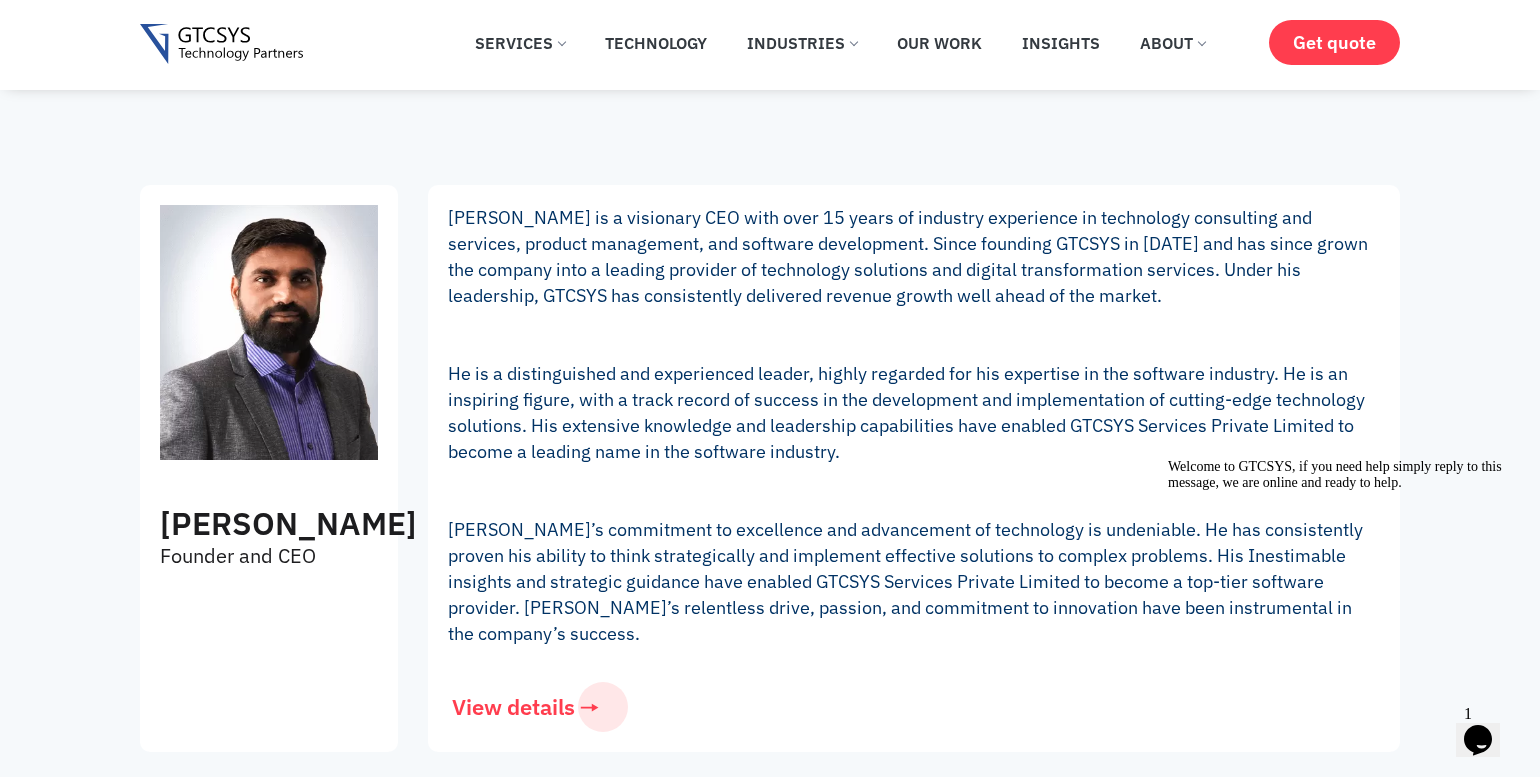 scroll, scrollTop: 0, scrollLeft: 0, axis: both 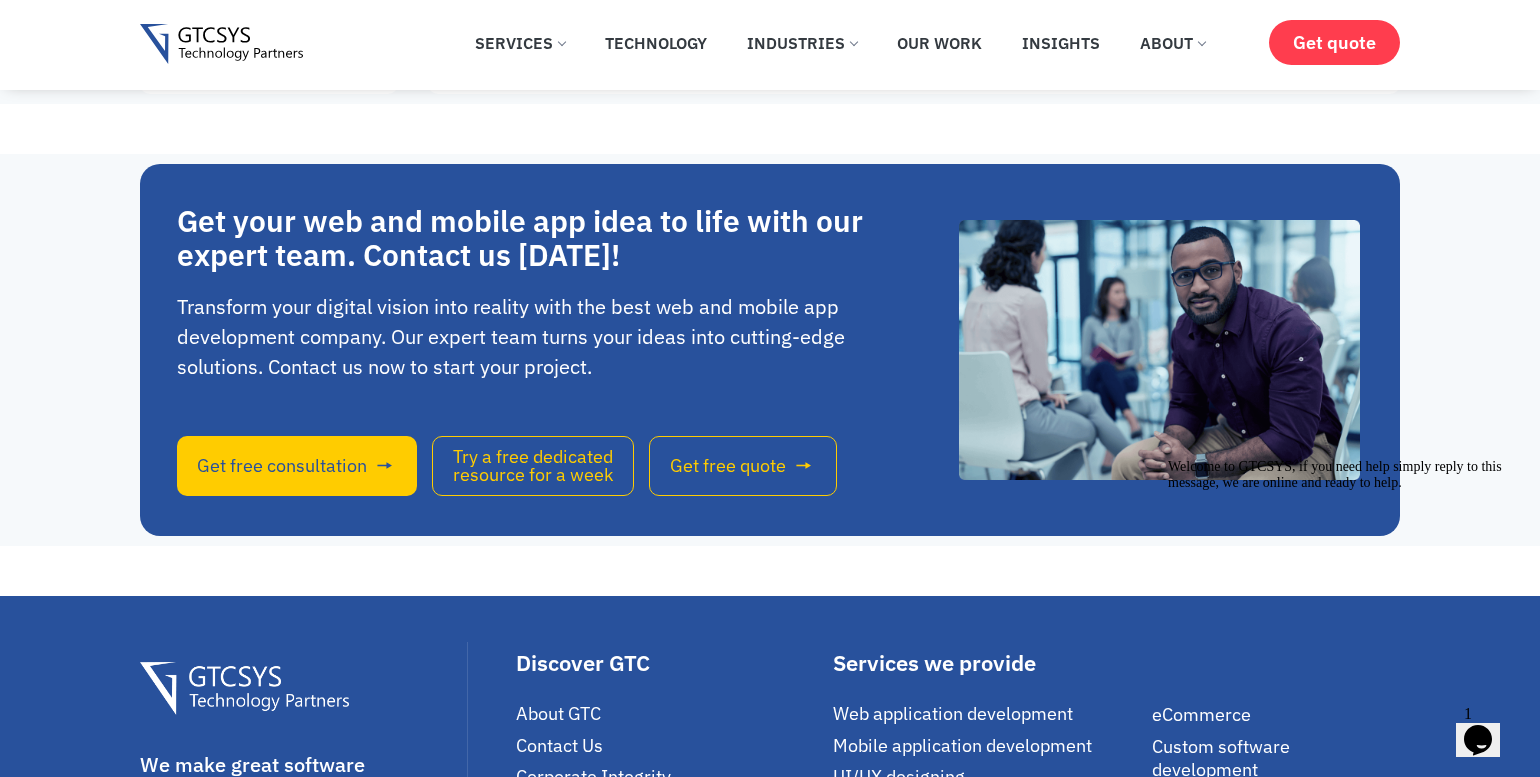 click at bounding box center (244, 688) 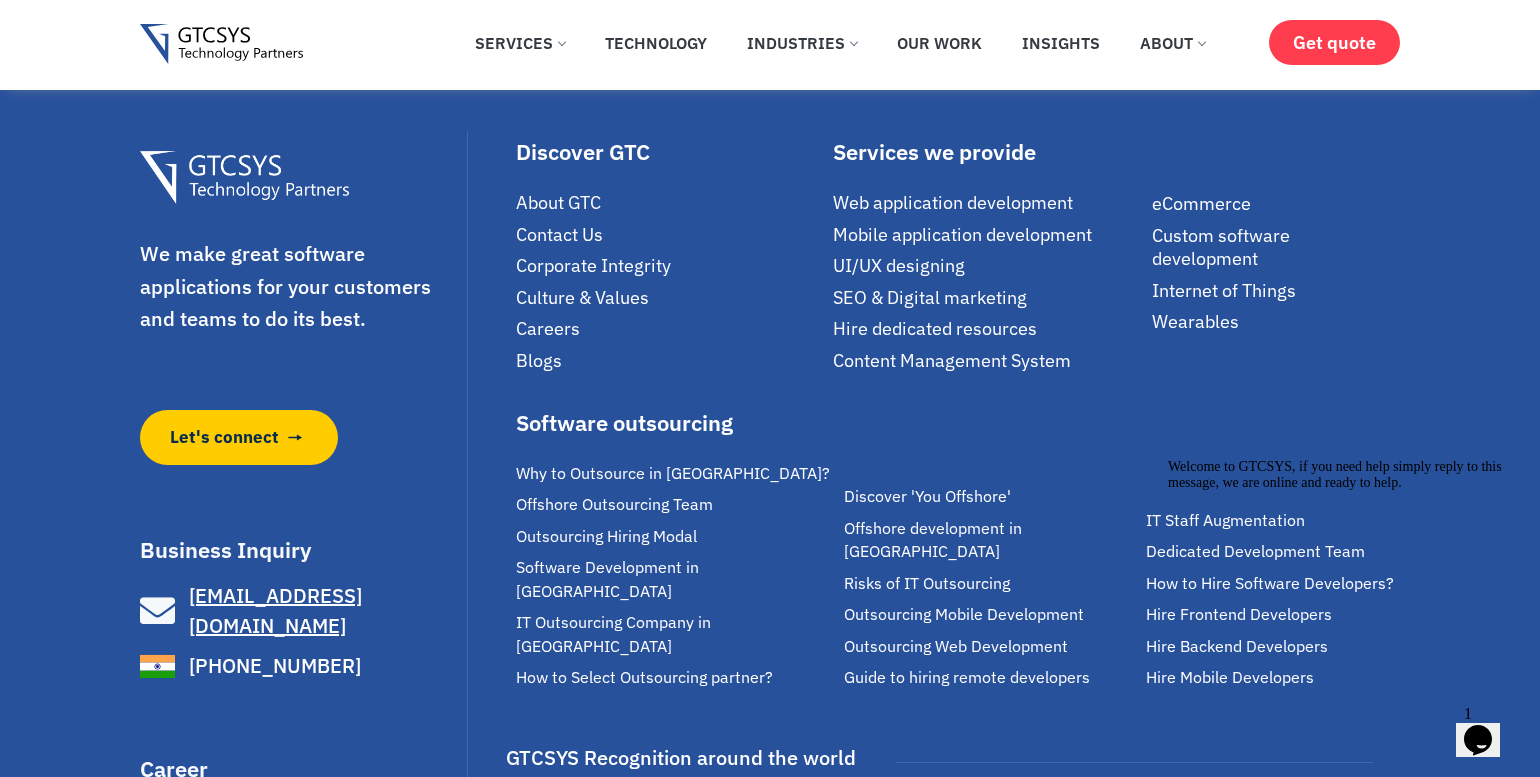 scroll, scrollTop: 4829, scrollLeft: 0, axis: vertical 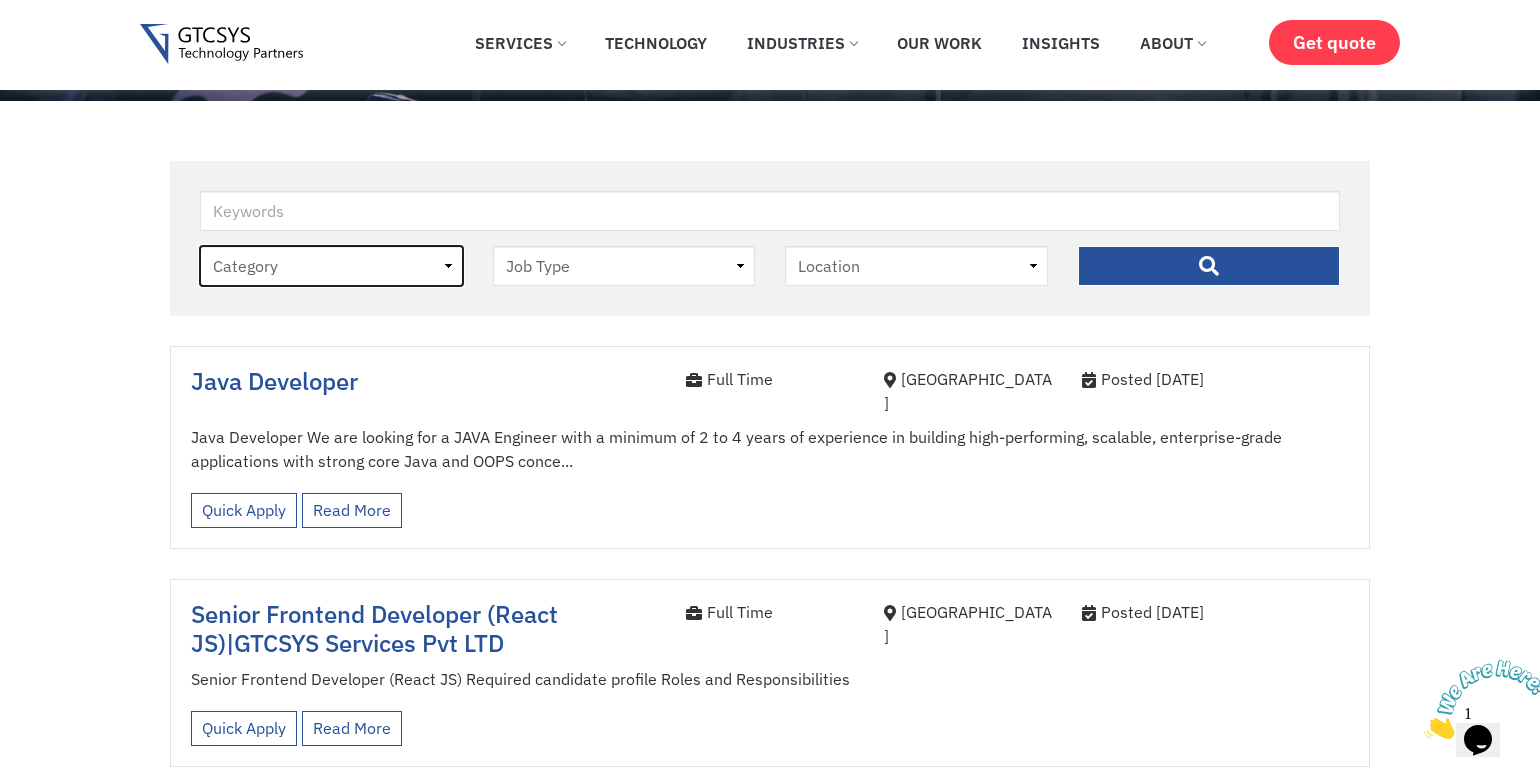 click on "Category
job" at bounding box center [331, 266] 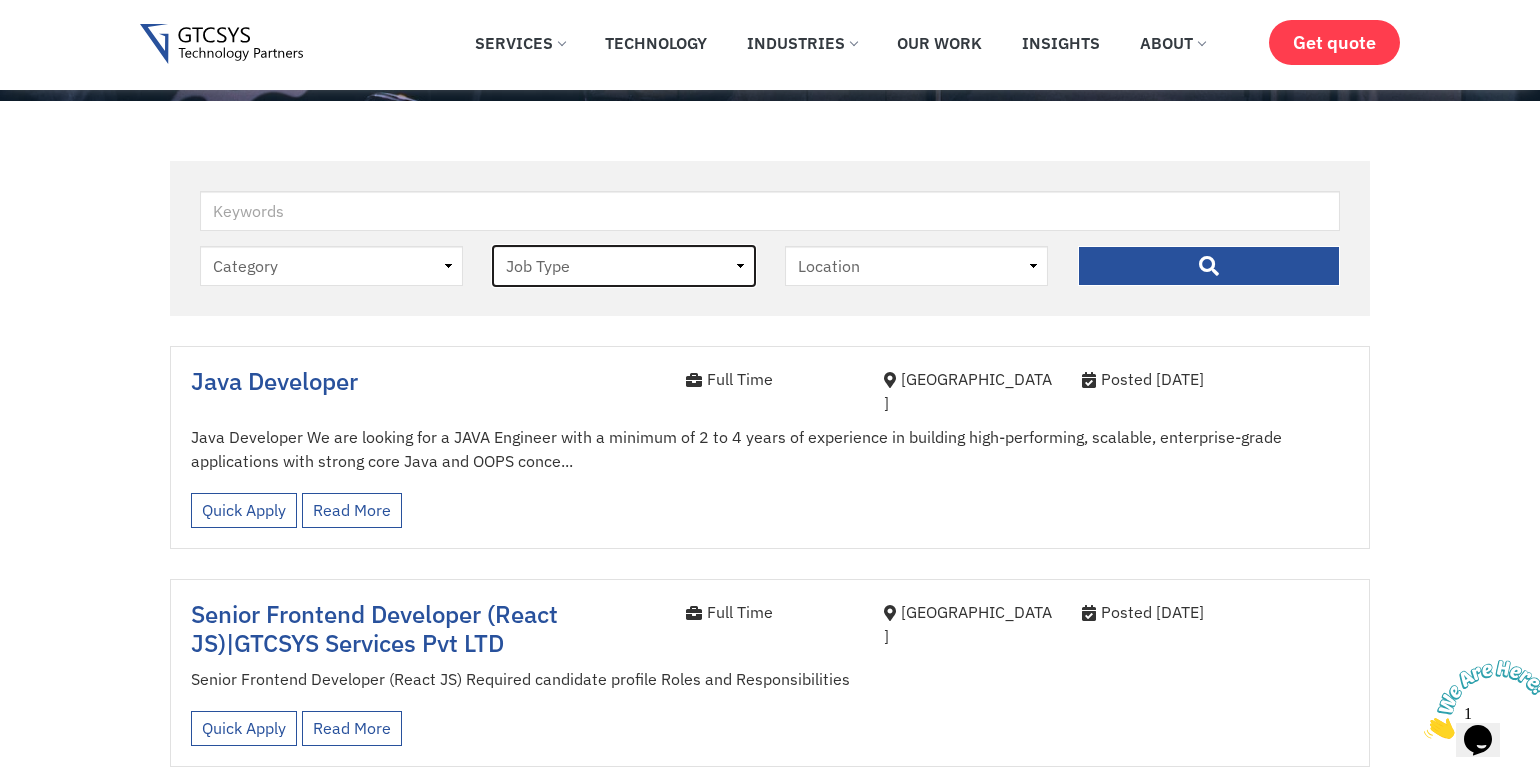 click on "Job Type
[DEMOGRAPHIC_DATA]
Internee" at bounding box center (624, 266) 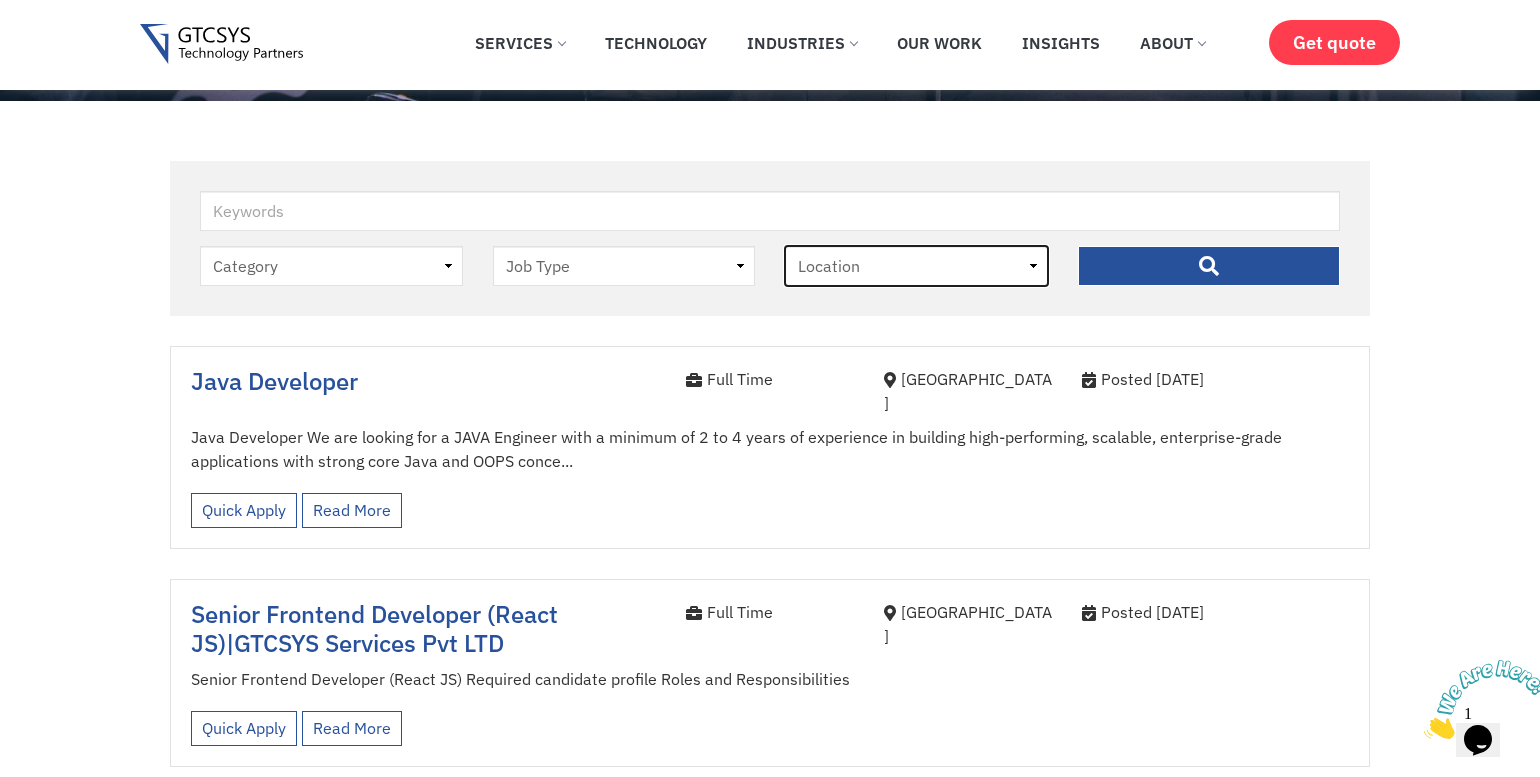 click on "Location
[GEOGRAPHIC_DATA]" at bounding box center [916, 266] 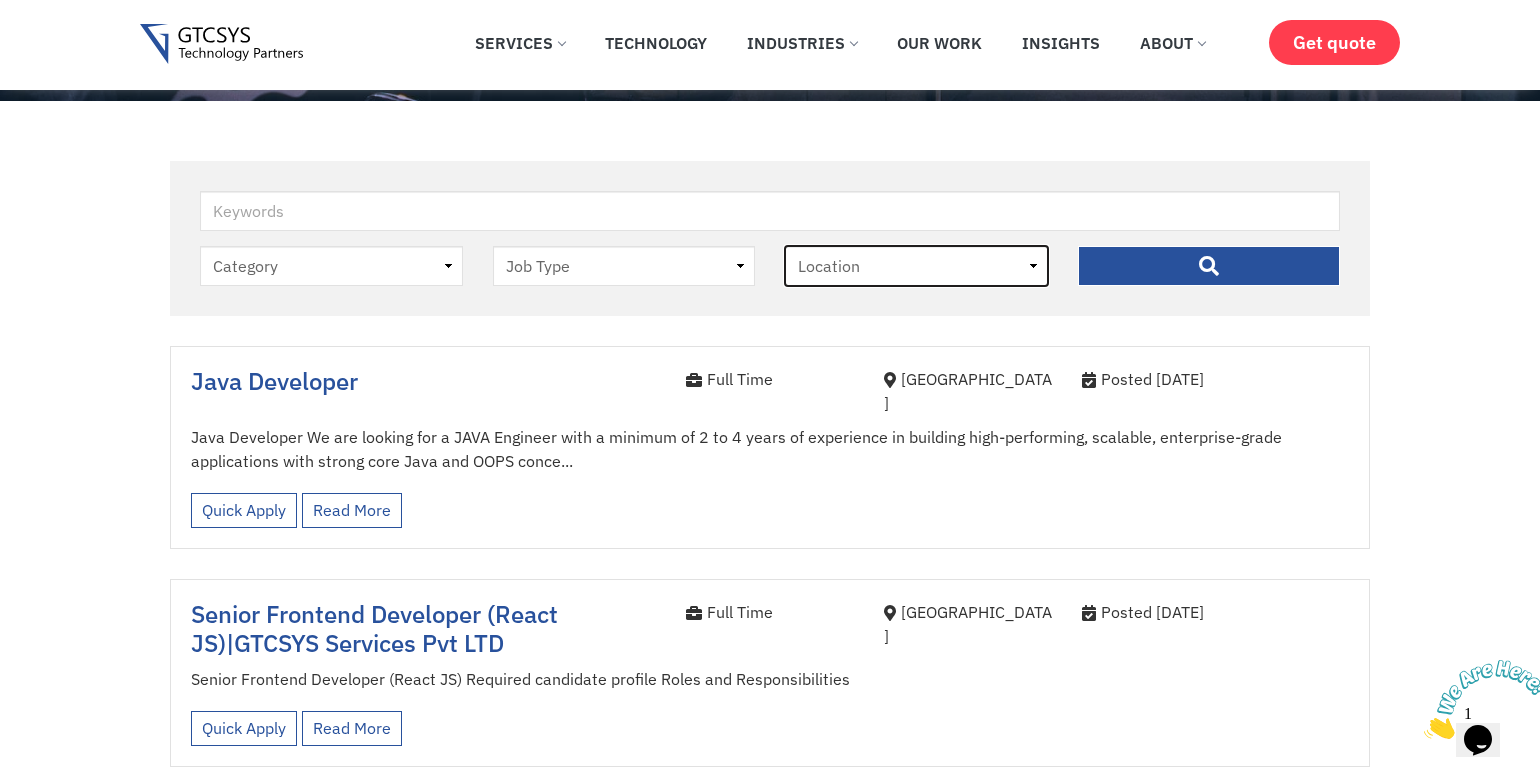 click on "Location
[GEOGRAPHIC_DATA]" at bounding box center (916, 266) 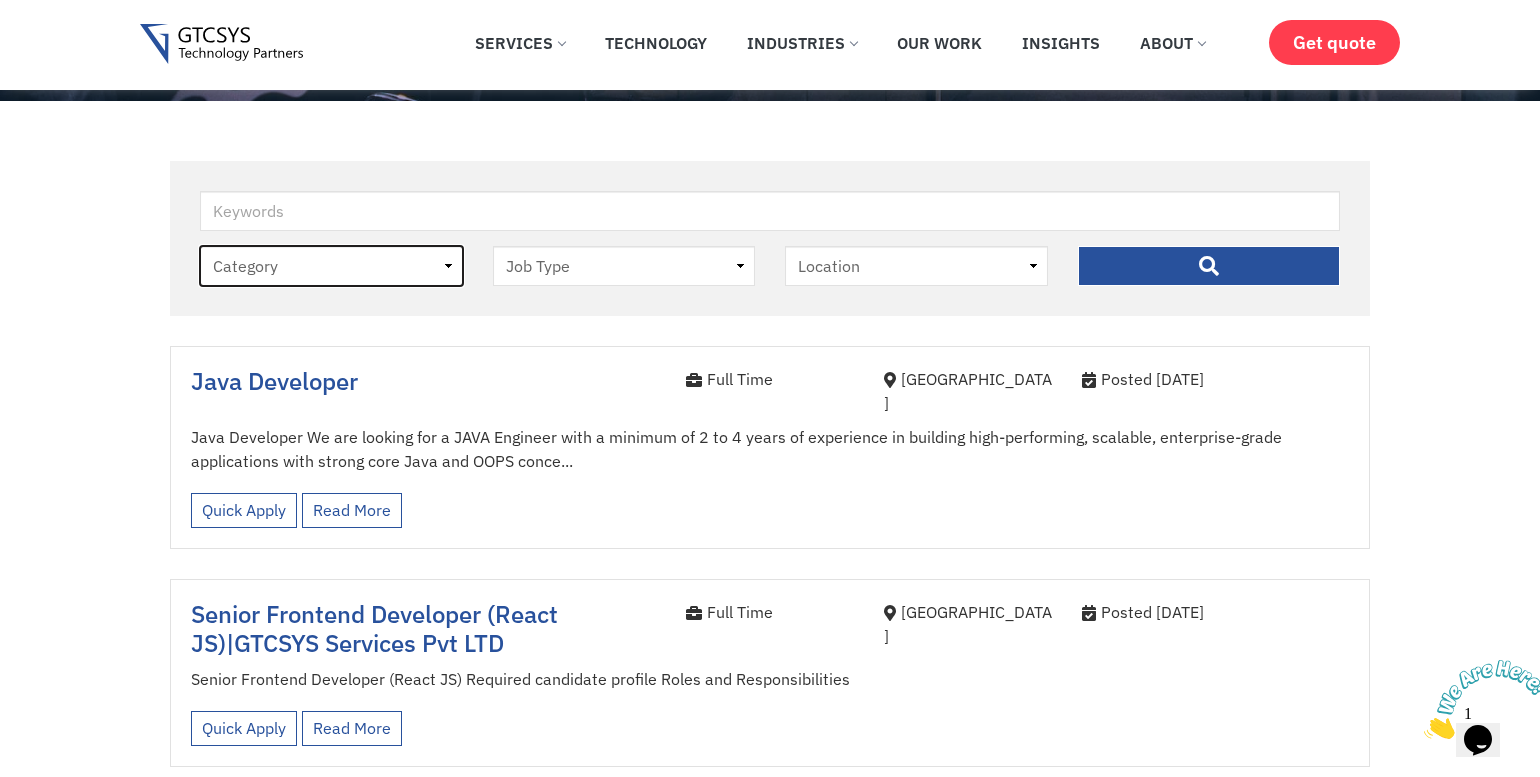 click on "Category
job" at bounding box center [331, 266] 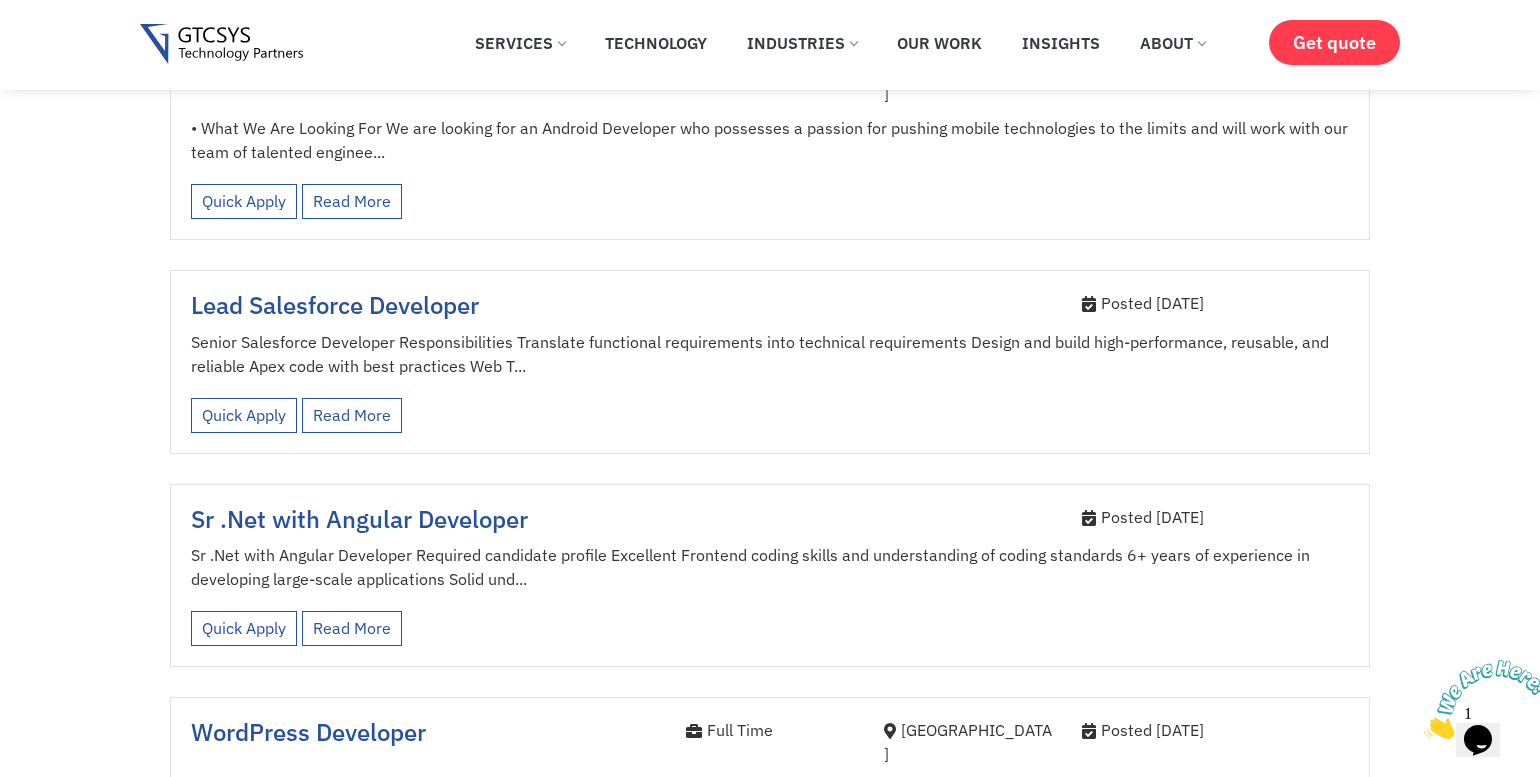 scroll, scrollTop: 2977, scrollLeft: 0, axis: vertical 